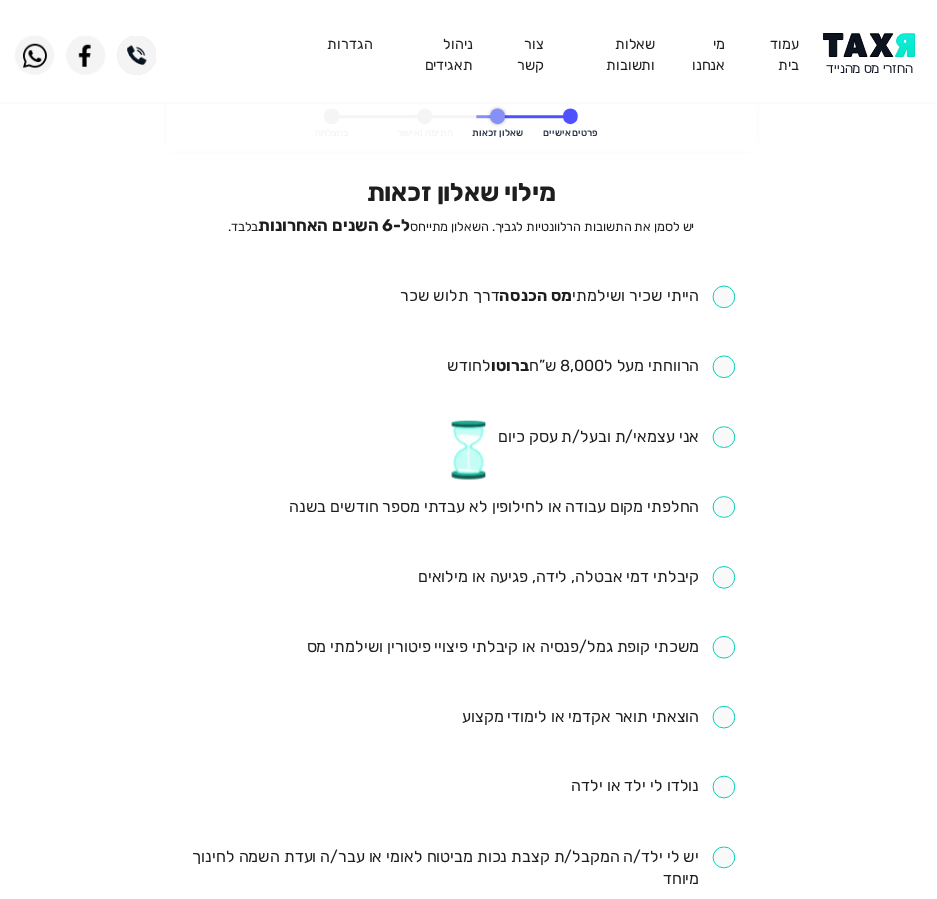 scroll, scrollTop: 0, scrollLeft: 0, axis: both 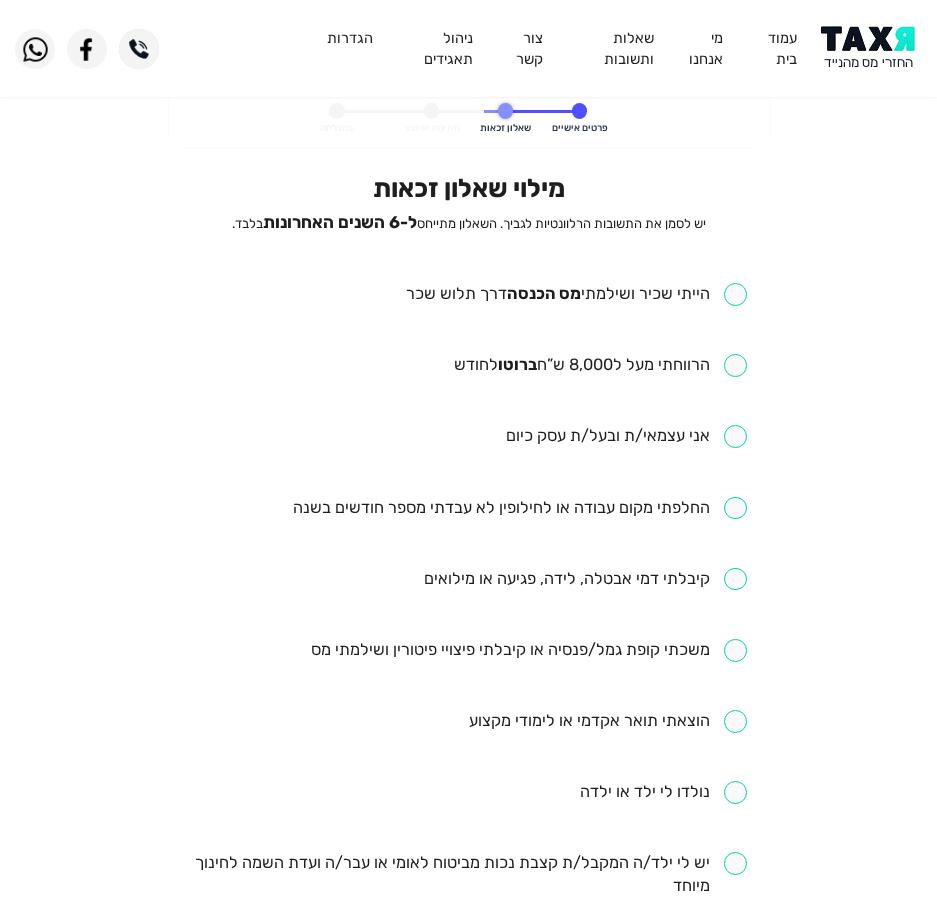 click at bounding box center (576, 294) 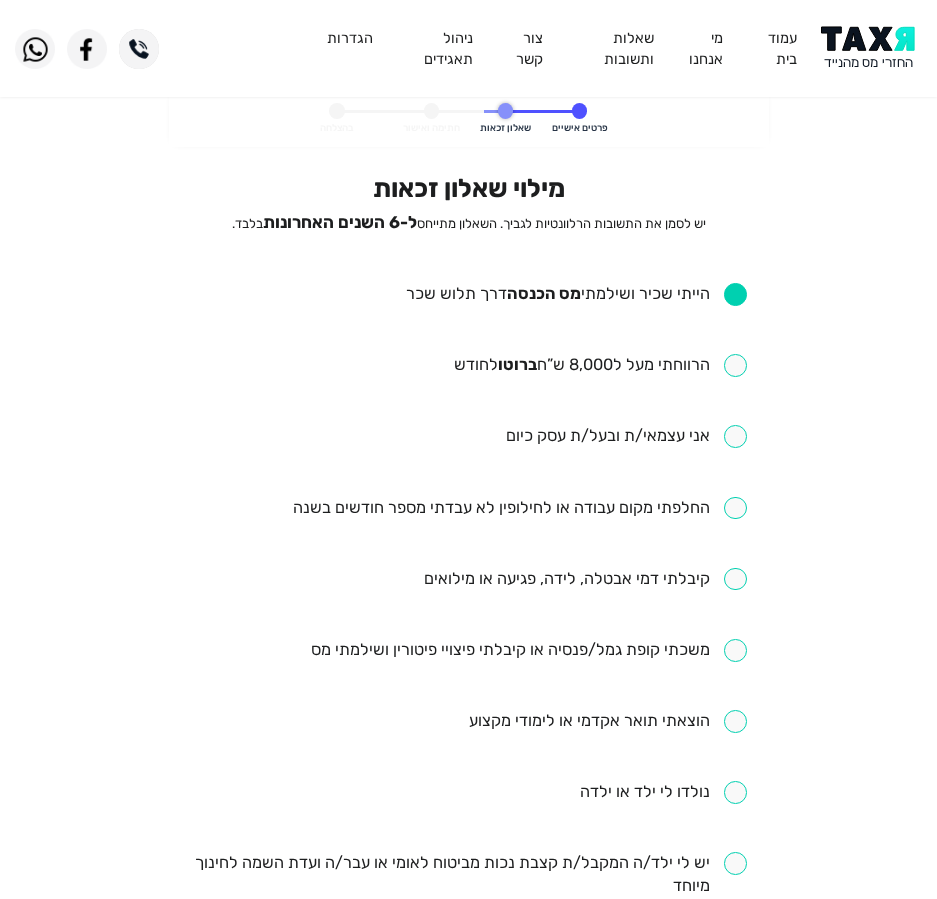 click on "הייתי שכיר ושילמתי  מס הכנסה  דרך תלוש שכר הרווחתי מעל ל8,000 ש”ח  ברוטו  לחודש אני עצמאי/ת ובעל/ת עסק כיום החלפתי מקום עבודה או לחילופין לא עבדתי מספר חודשים בשנה קיבלתי דמי אבטלה, לידה, פגיעה או מילואים משכתי קופת גמל/פנסיה או קיבלתי פיצויי פיטורין ושילמתי מס הוצאתי תואר אקדמי או לימודי מקצוע נולדו לי ילד או ילדה יש לי ילד/ה המקבל/ת קצבת נכות מביטוח לאומי או עבר/ה ועדת השמה לחינוך מיוחד התגוררתי ביישוב ספר או עיירת פיתוח הוצאותי כוללות תשלומי מזונות ביצעתי פעולות בשוק ההון שילמתי עבור ביטוח חיים, אובדן כושר עבודה, ביטוח מנהלים או קופת גמל באופן עצמאי" at bounding box center (468, 816) 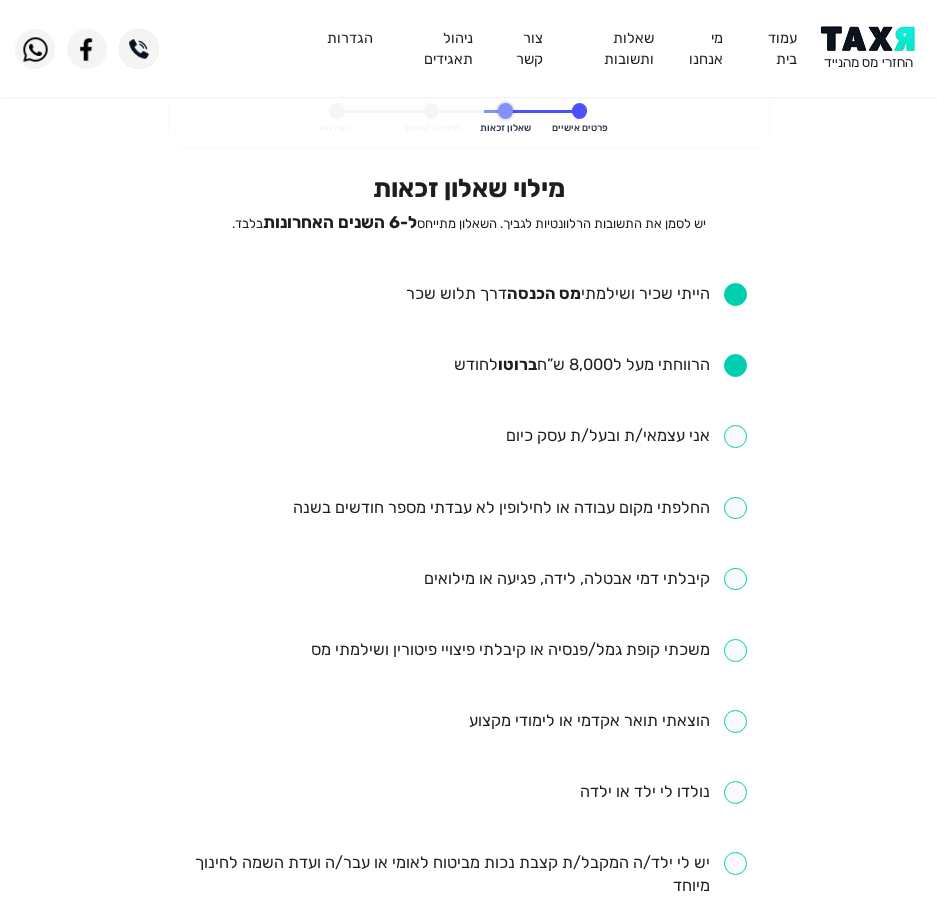click on "הייתי שכיר ושילמתי  מס הכנסה  דרך תלוש שכר הרווחתי מעל ל8,000 ש”ח  ברוטו  לחודש אני עצמאי/ת ובעל/ת עסק כיום החלפתי מקום עבודה או לחילופין לא עבדתי מספר חודשים בשנה קיבלתי דמי אבטלה, לידה, פגיעה או מילואים משכתי קופת גמל/פנסיה או קיבלתי פיצויי פיטורין ושילמתי מס הוצאתי תואר אקדמי או לימודי מקצוע נולדו לי ילד או ילדה יש לי ילד/ה המקבל/ת קצבת נכות מביטוח לאומי או עבר/ה ועדת השמה לחינוך מיוחד התגוררתי ביישוב ספר או עיירת פיתוח הוצאותי כוללות תשלומי מזונות ביצעתי פעולות בשוק ההון שילמתי עבור ביטוח חיים, אובדן כושר עבודה, ביטוח מנהלים או קופת גמל באופן עצמאי" at bounding box center (468, 816) 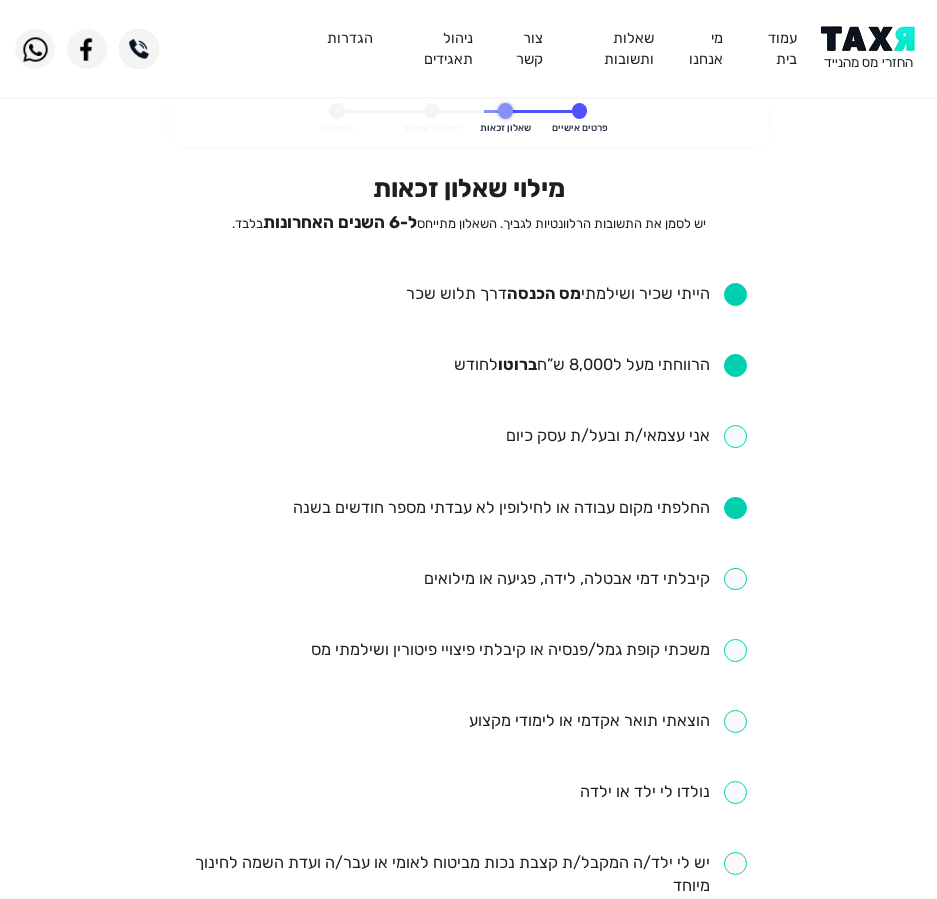 click at bounding box center (585, 579) 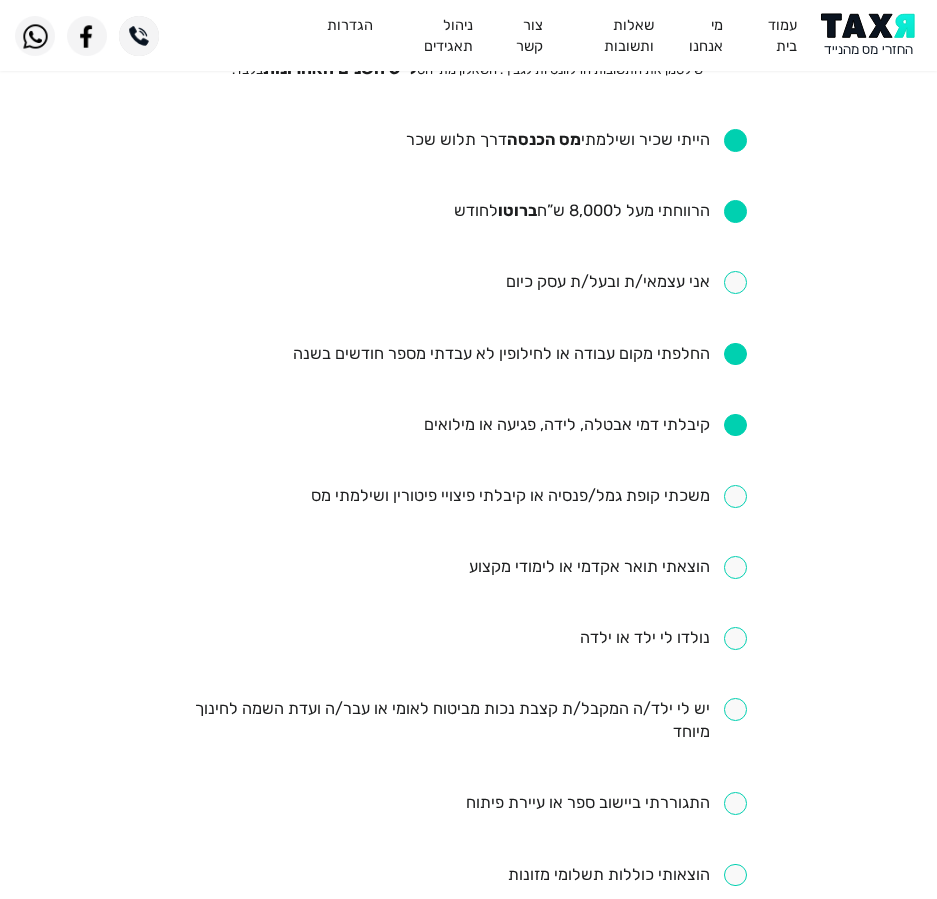 scroll, scrollTop: 200, scrollLeft: 0, axis: vertical 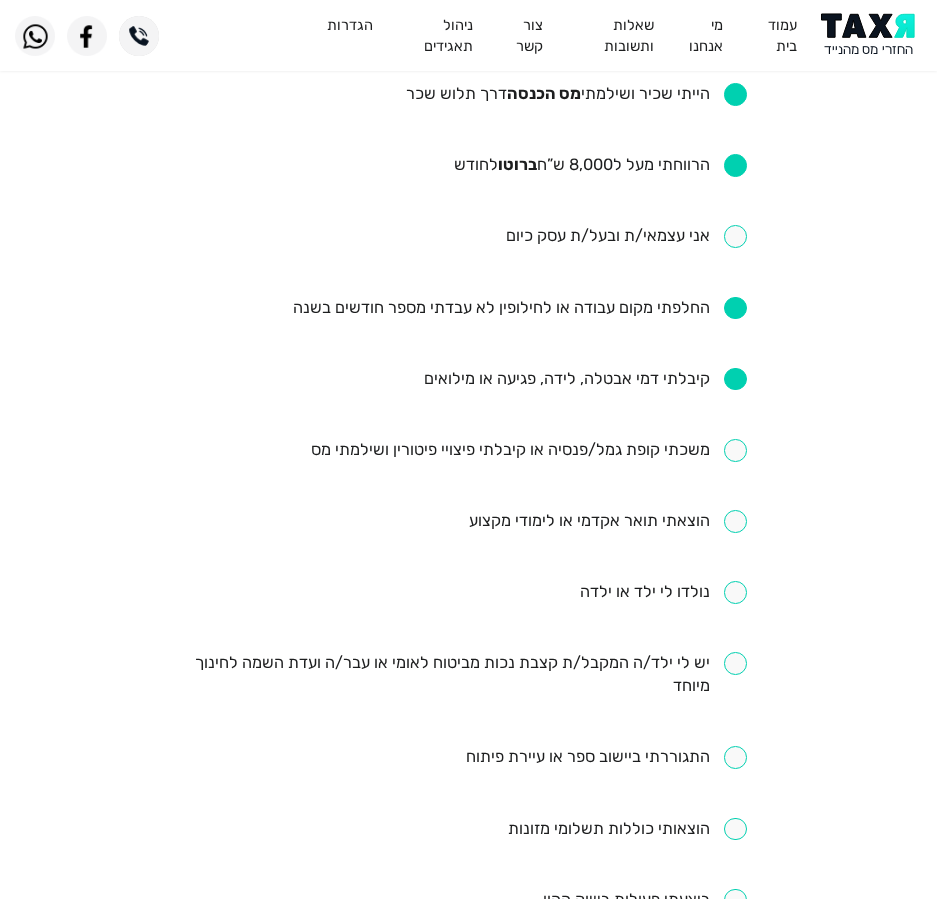 click at bounding box center [529, 450] 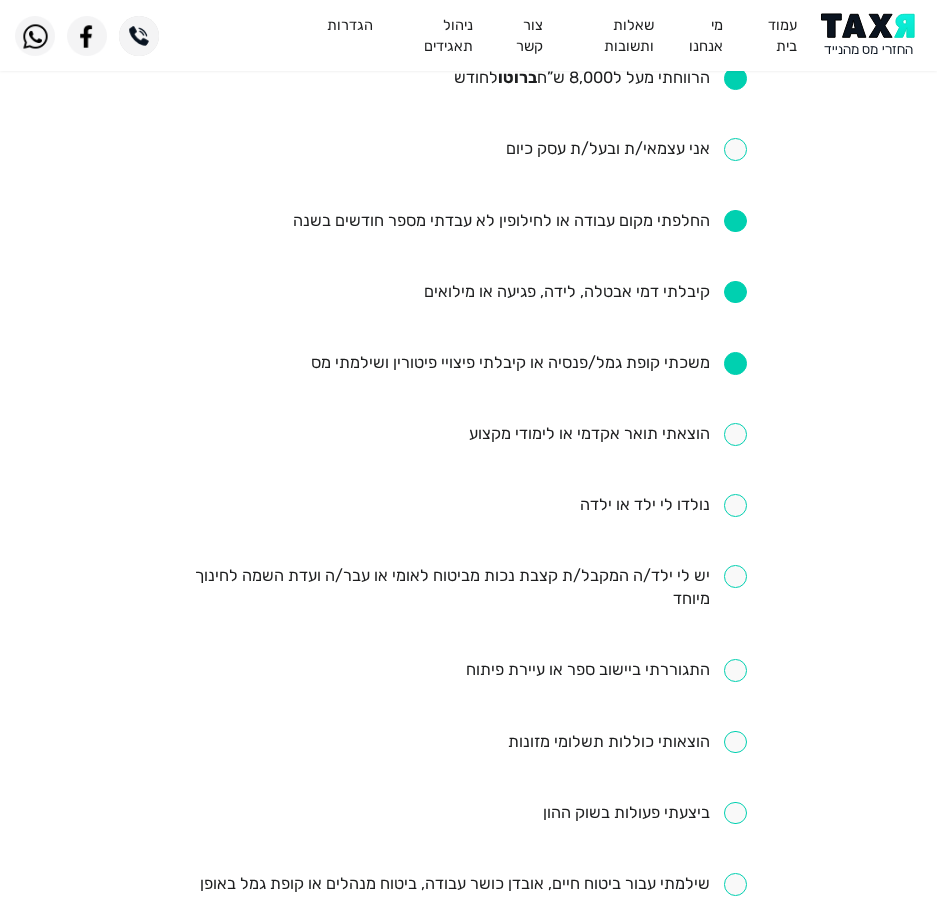 scroll, scrollTop: 400, scrollLeft: 0, axis: vertical 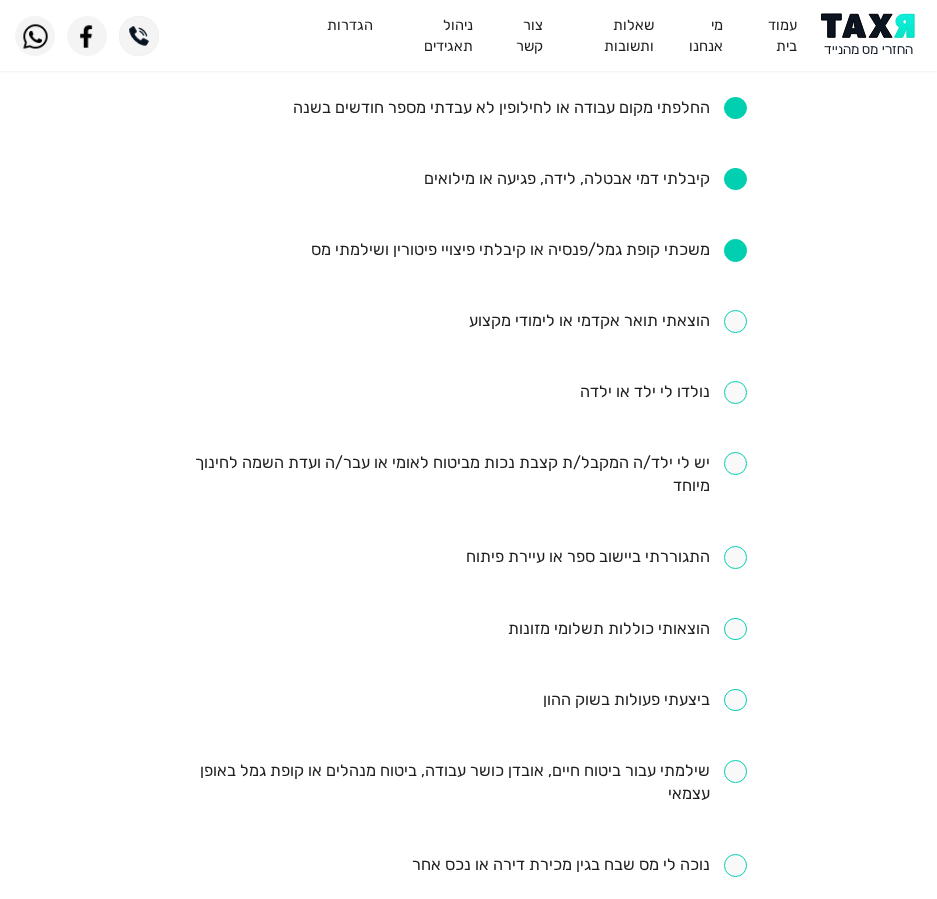 click at bounding box center (608, 321) 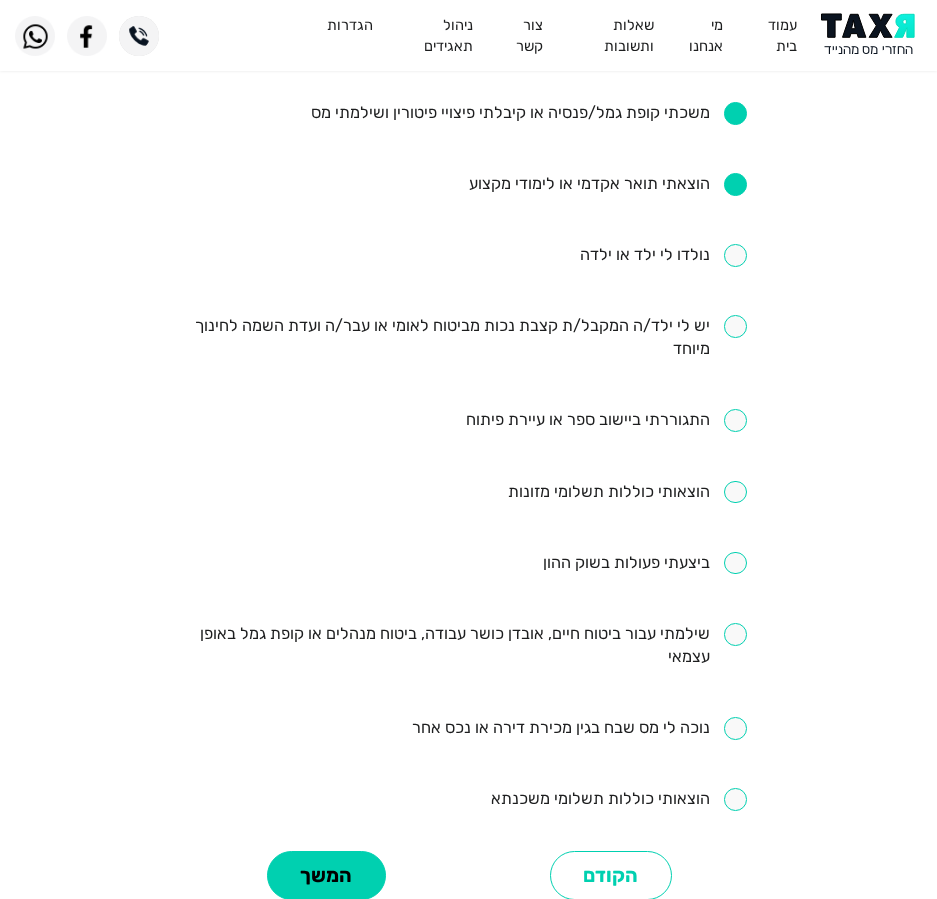 scroll, scrollTop: 600, scrollLeft: 0, axis: vertical 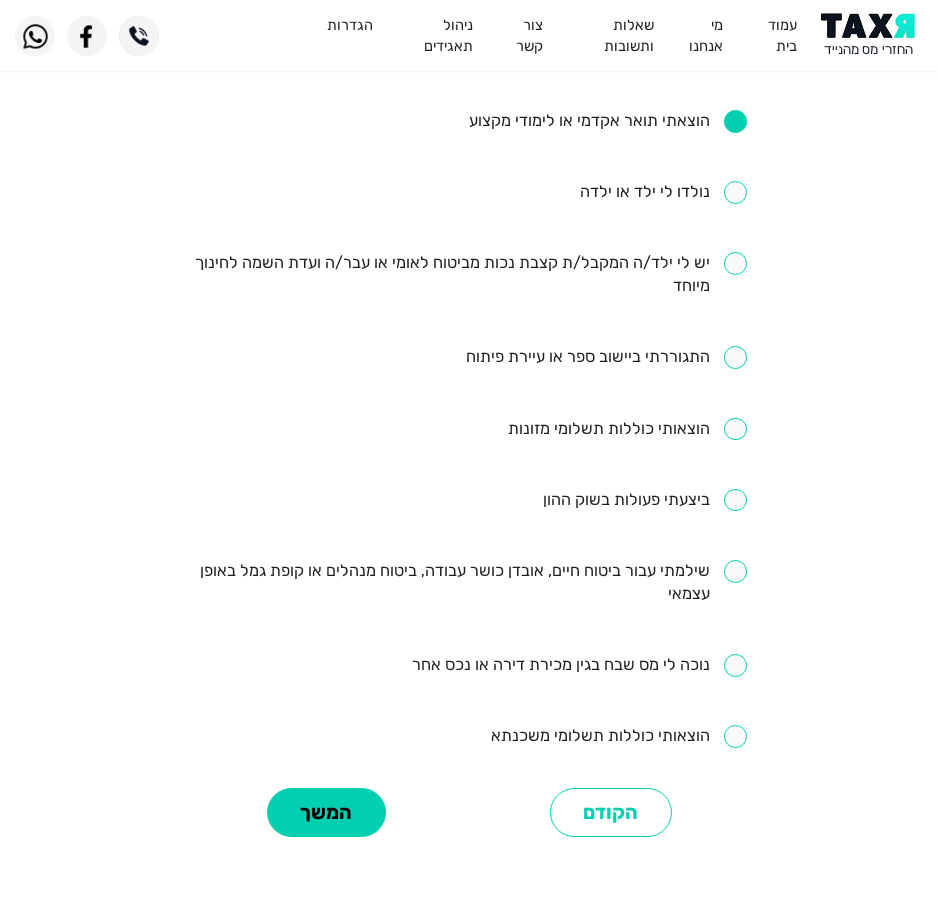 click at bounding box center (645, 500) 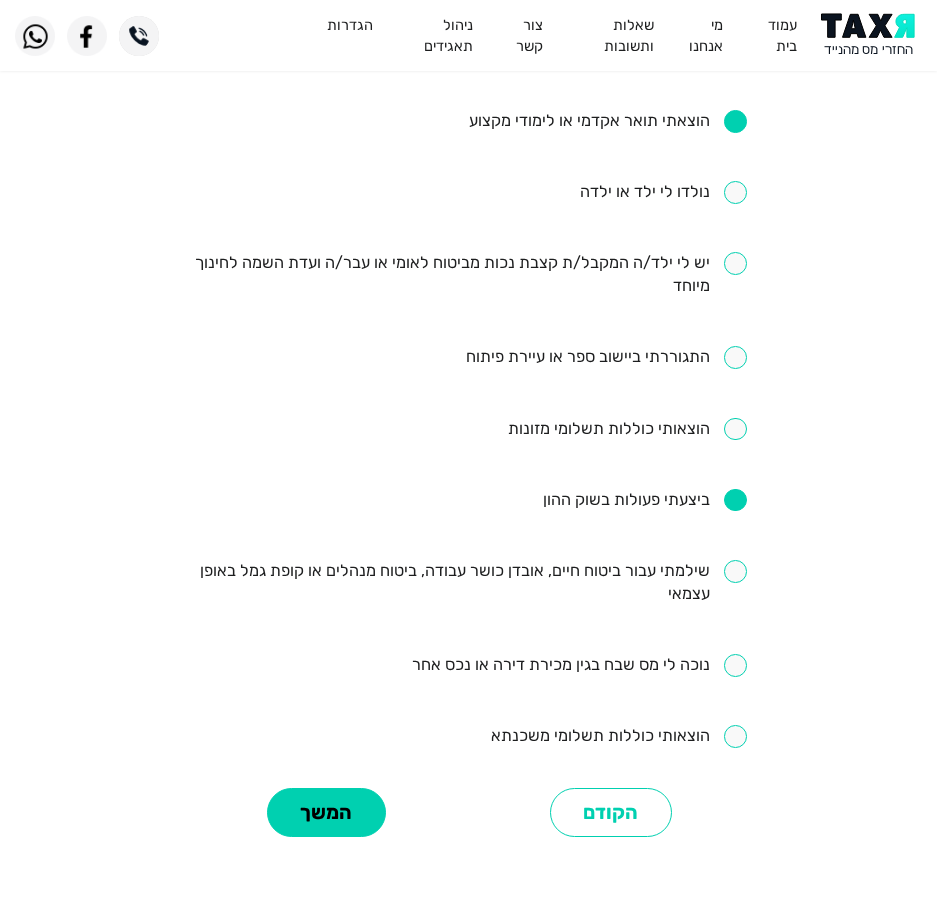 click at bounding box center [468, 583] 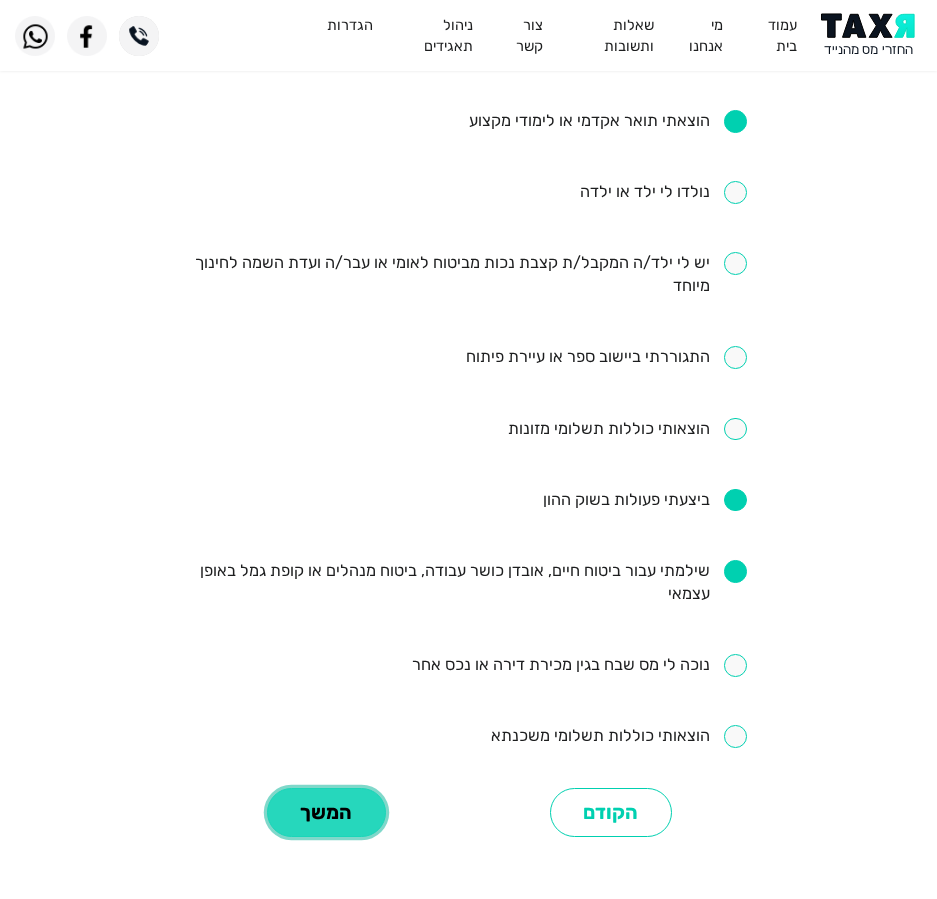 click on "המשך" at bounding box center (326, 812) 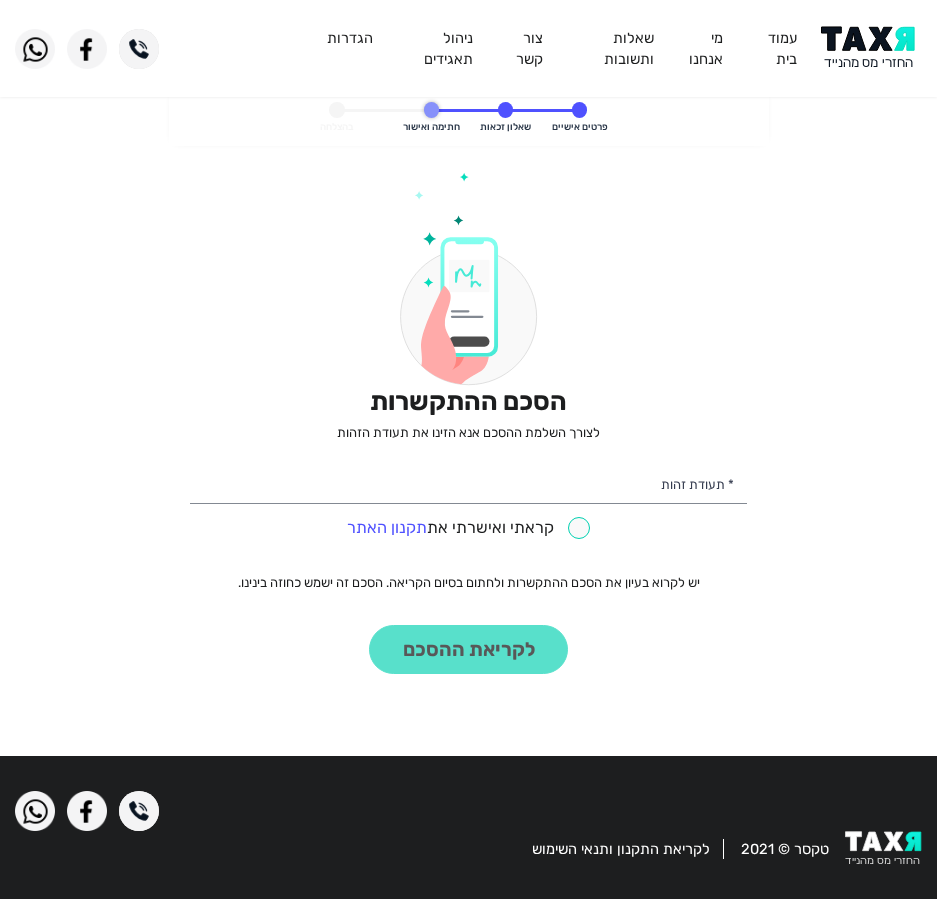 scroll, scrollTop: 0, scrollLeft: 0, axis: both 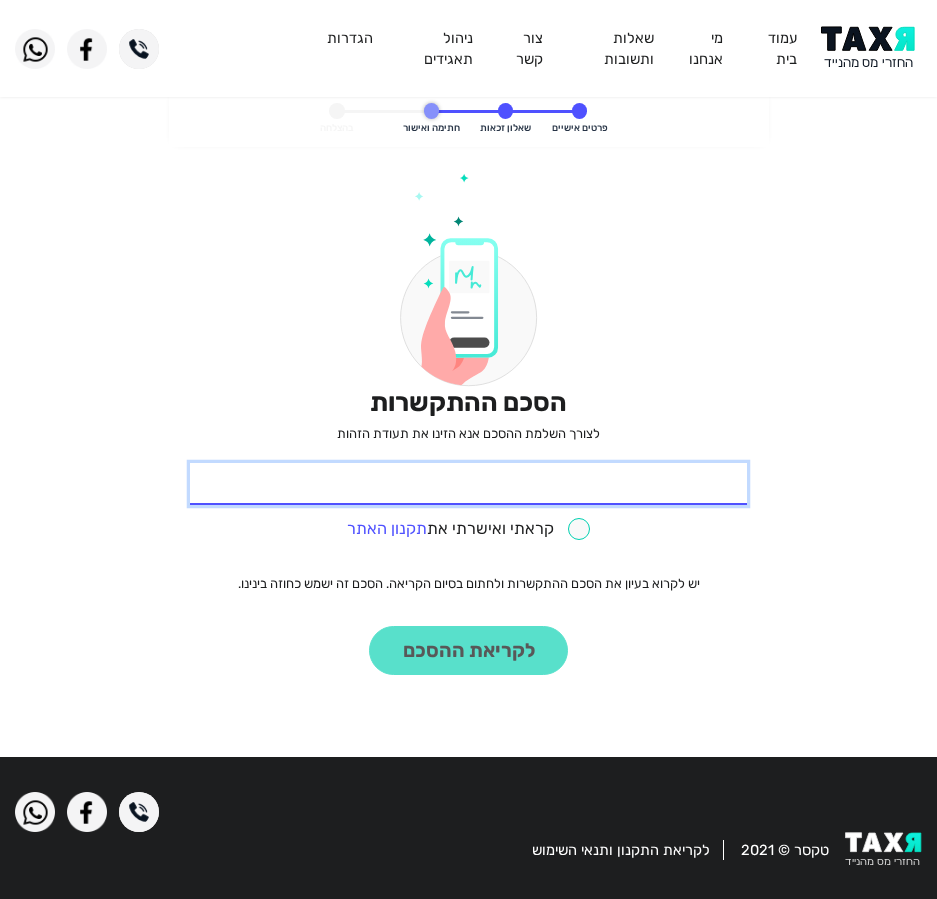 click on "* תעודת זהות" at bounding box center (468, 484) 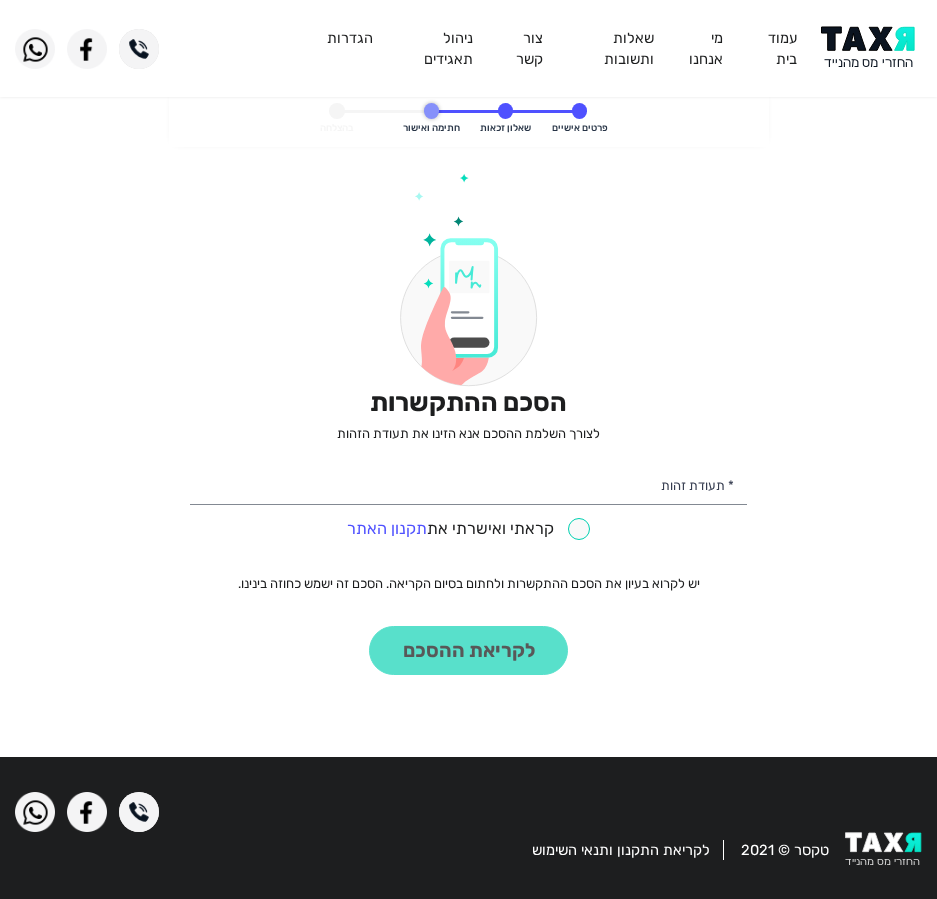 click at bounding box center [871, 48] 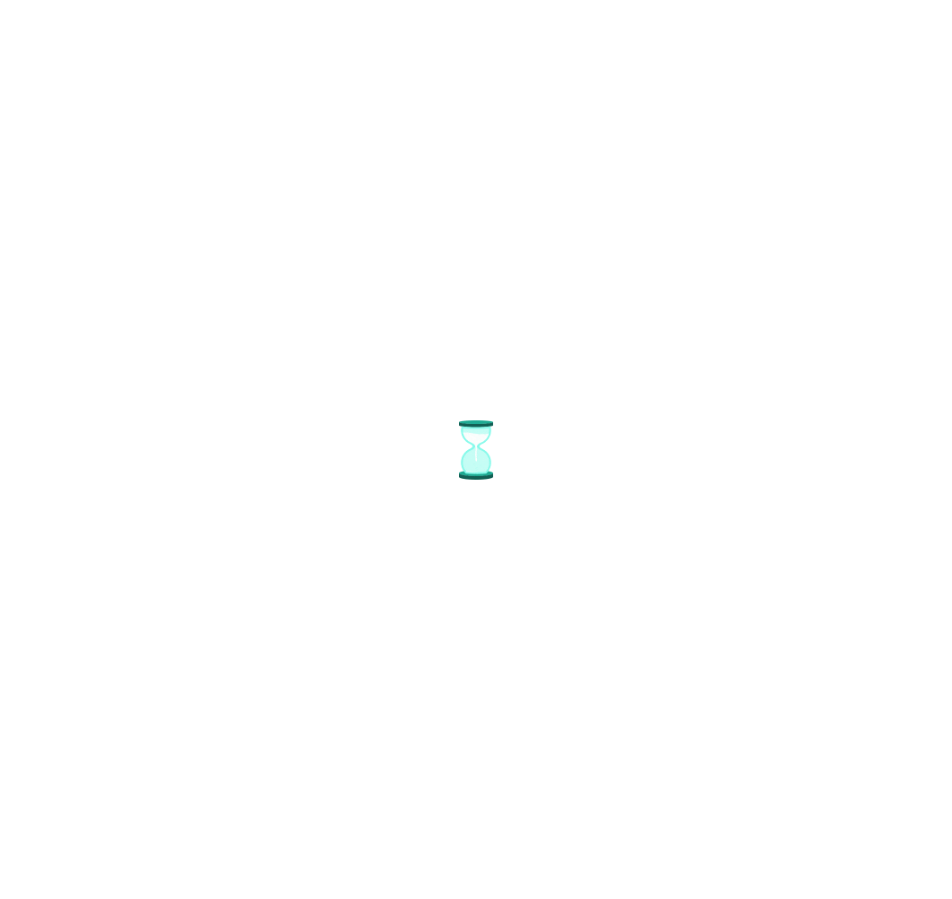 scroll, scrollTop: 0, scrollLeft: 0, axis: both 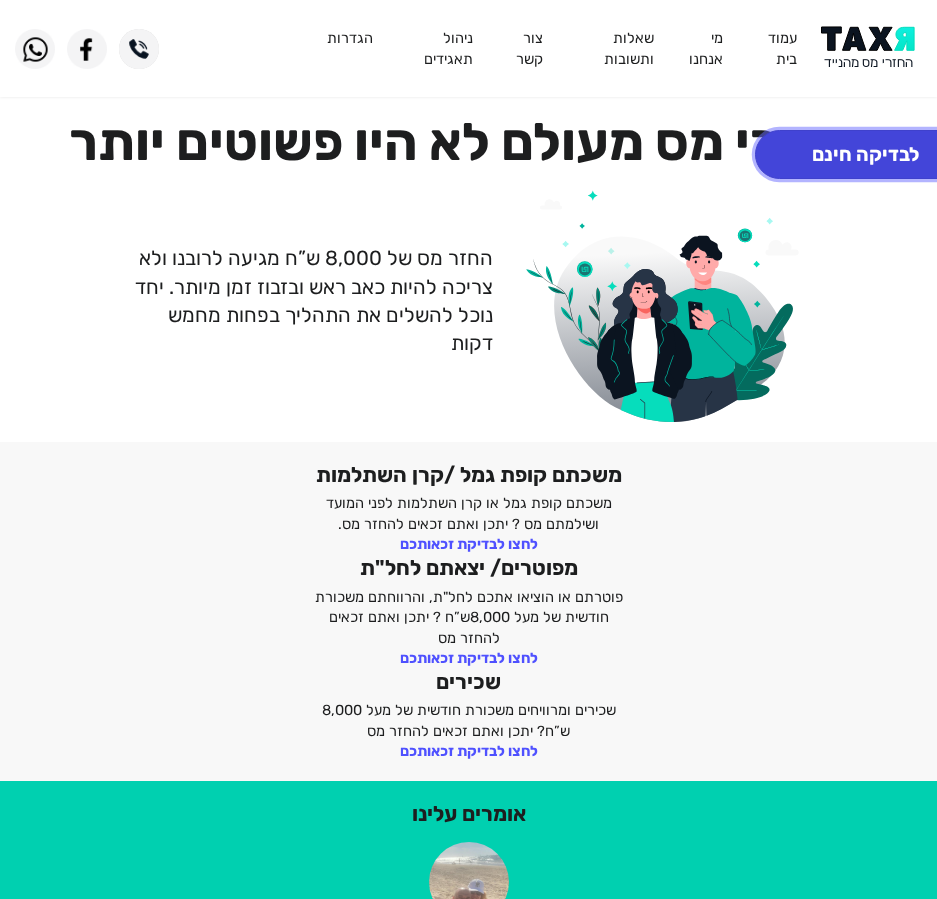 click on "לבדיקה חינם" 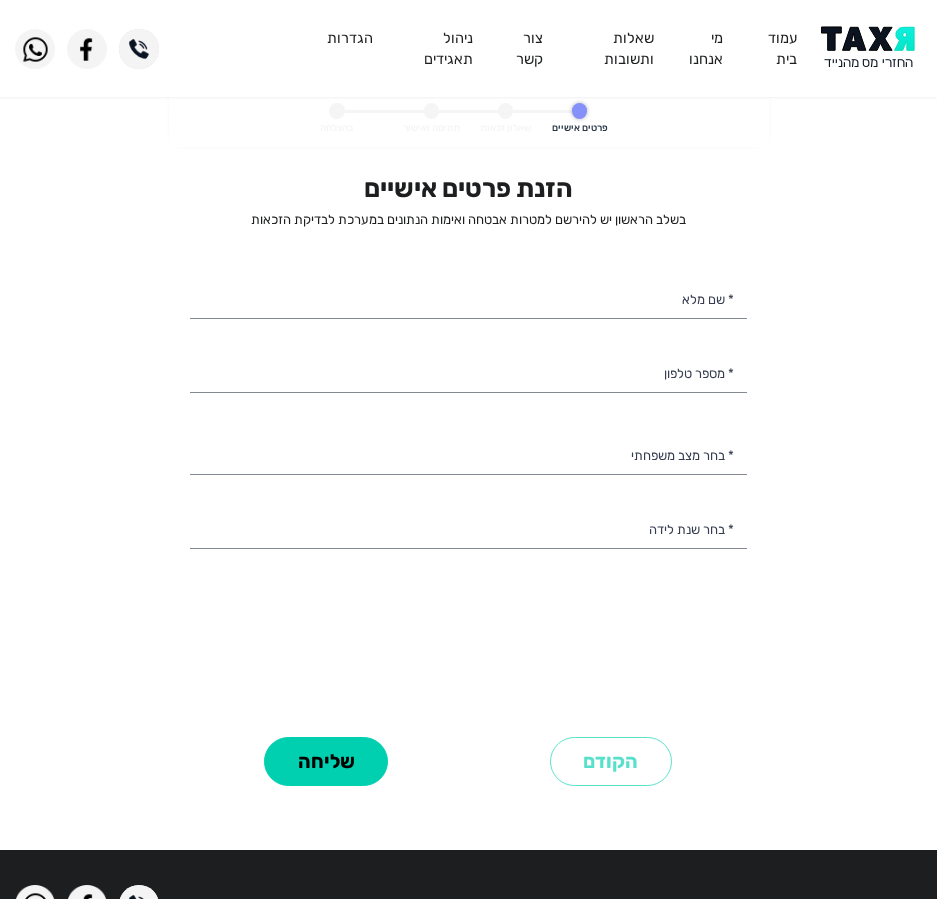 select 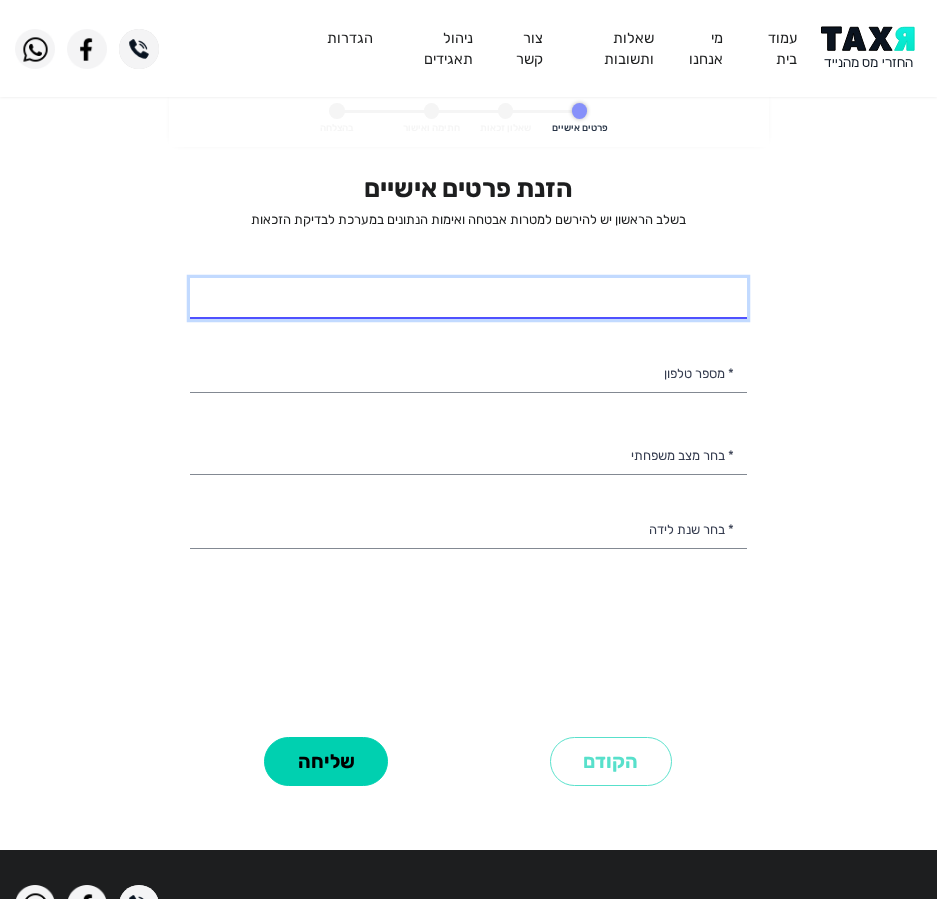 click on "* שם מלא" at bounding box center [468, 299] 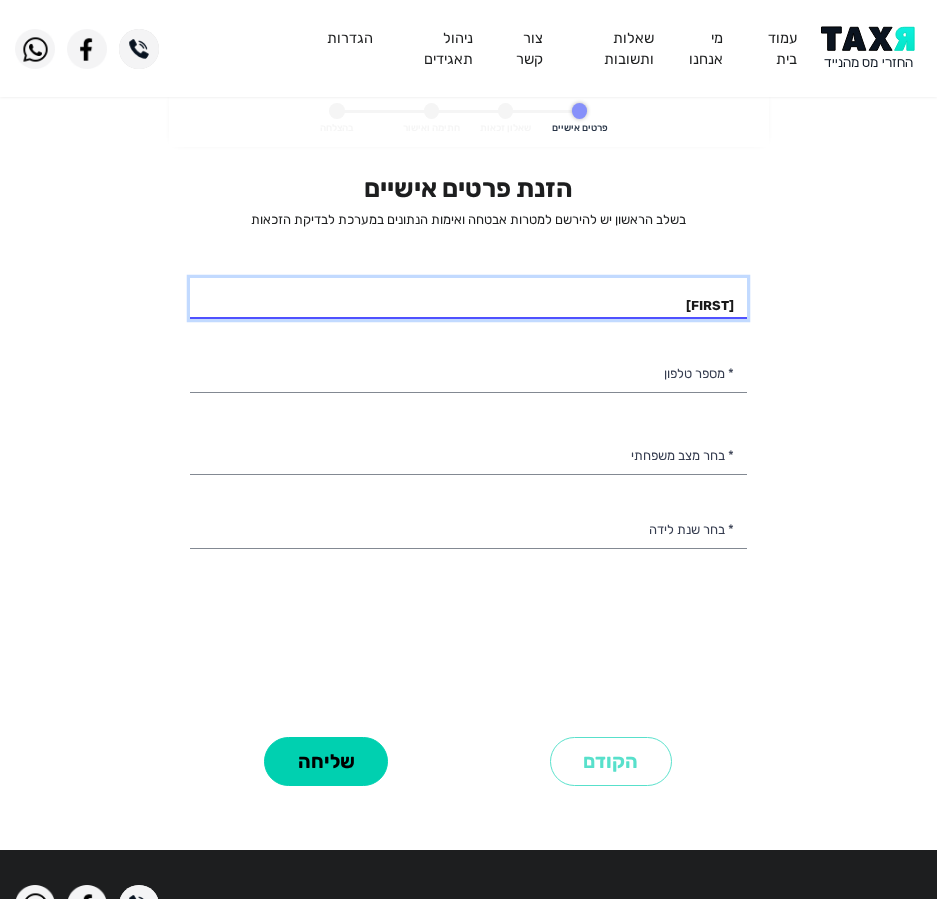 type on "איברהים" 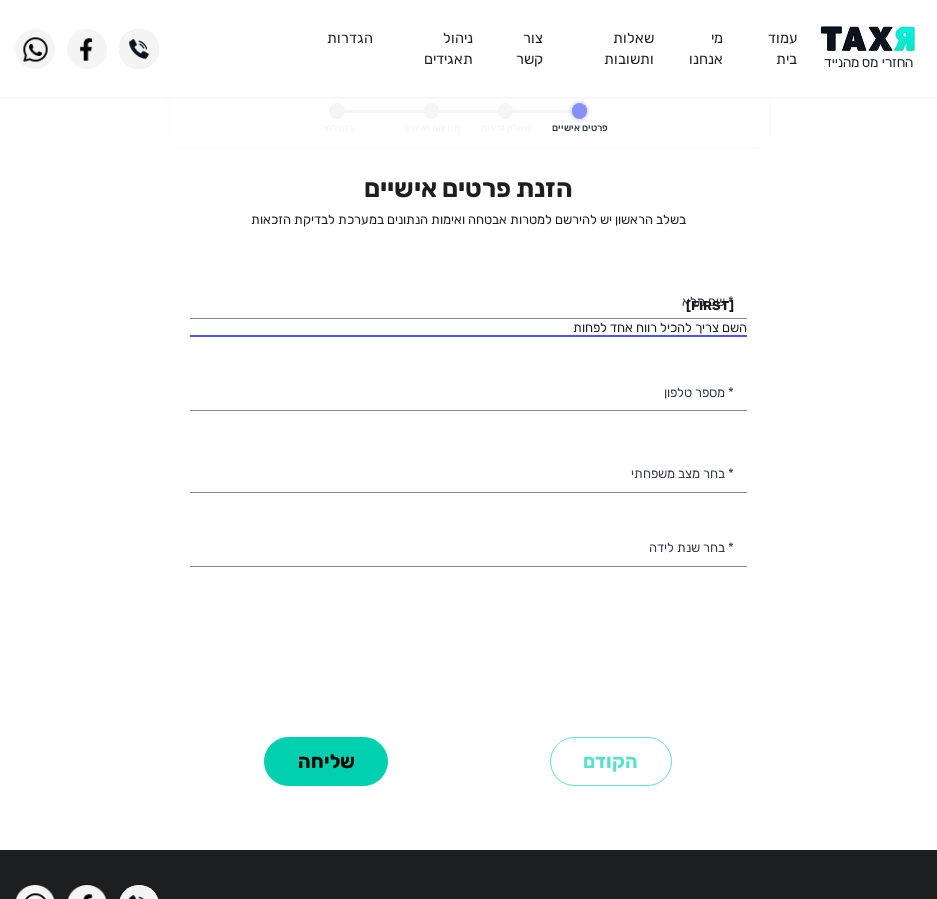 click on "עמוד בית מי אנחנו שאלות ותשובות צור קשר ניהול תאגידים הגדרות" at bounding box center (468, 48) 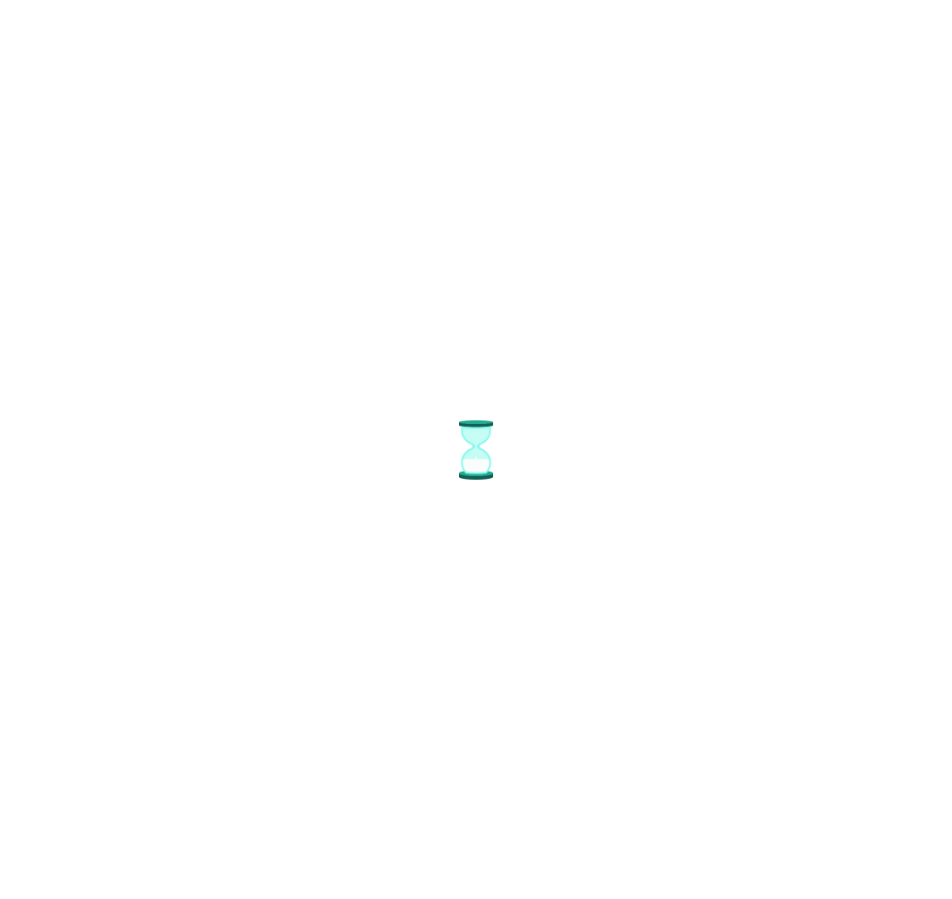 scroll, scrollTop: 0, scrollLeft: 0, axis: both 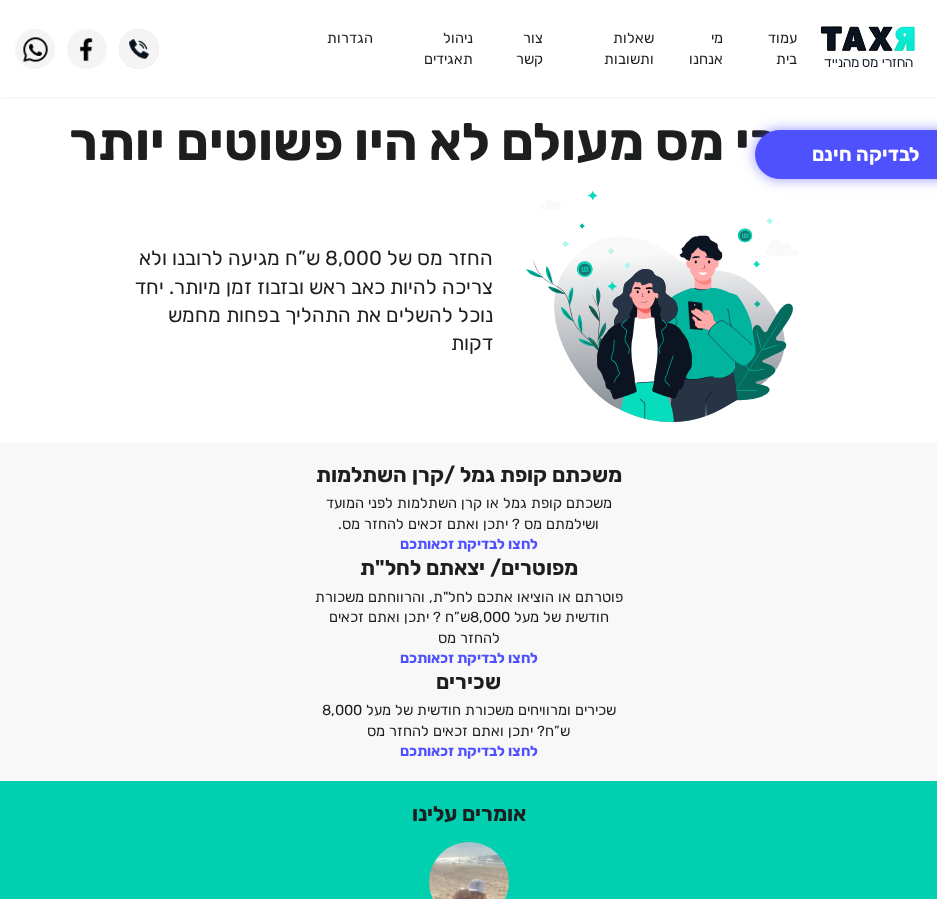 click at bounding box center [871, 48] 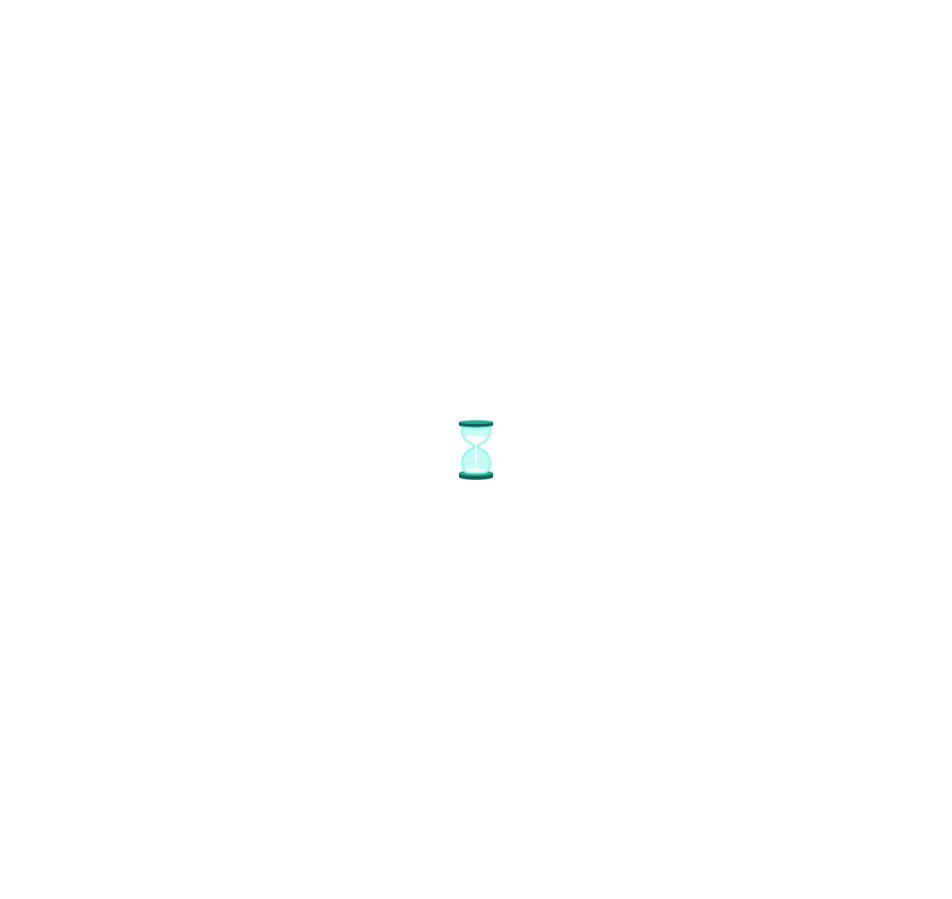 scroll, scrollTop: 0, scrollLeft: 0, axis: both 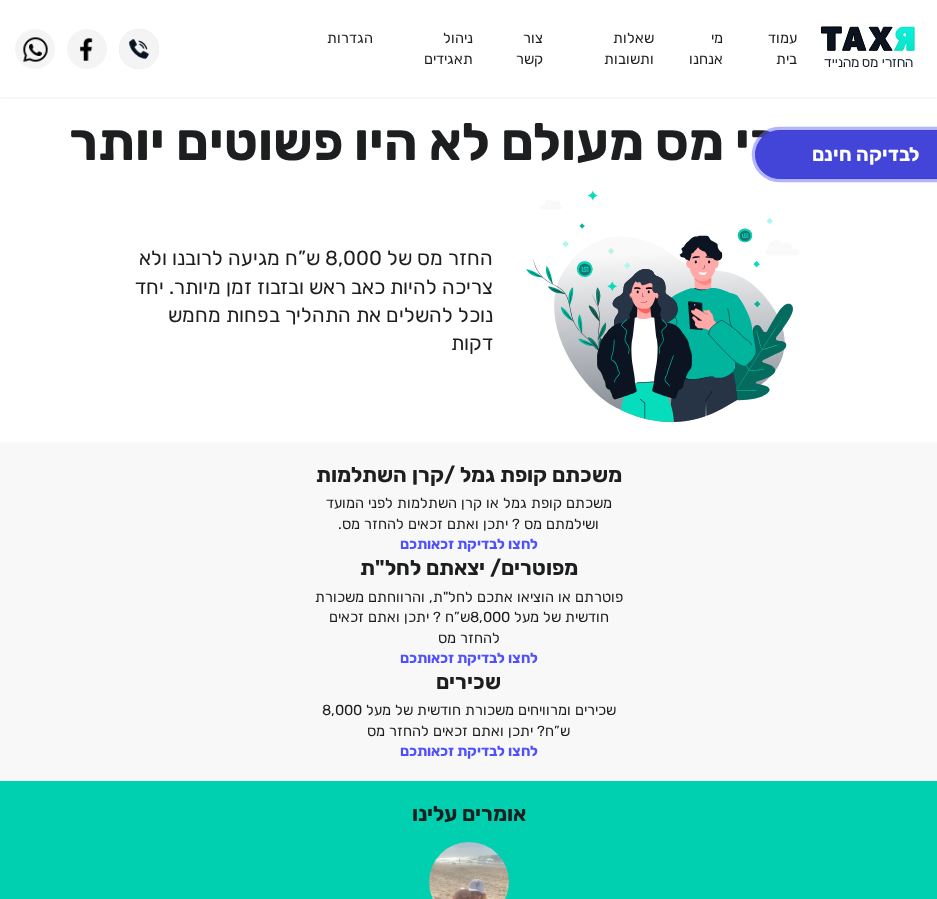 click on "לבדיקה חינם" 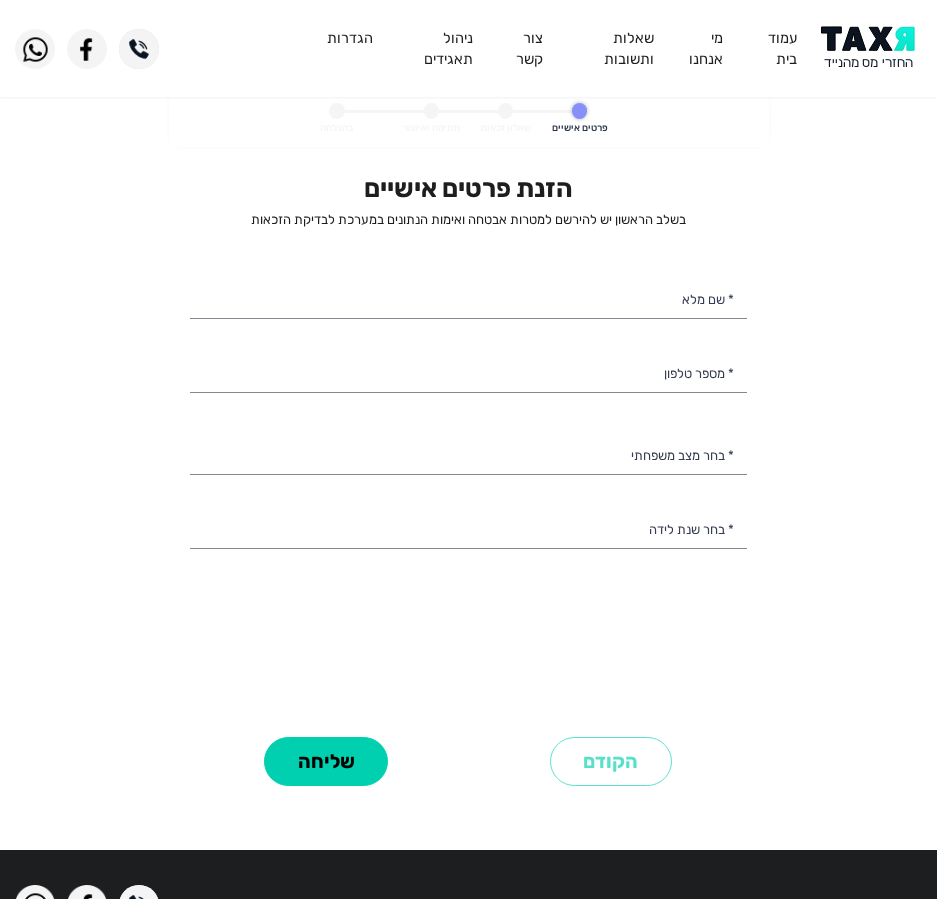 select 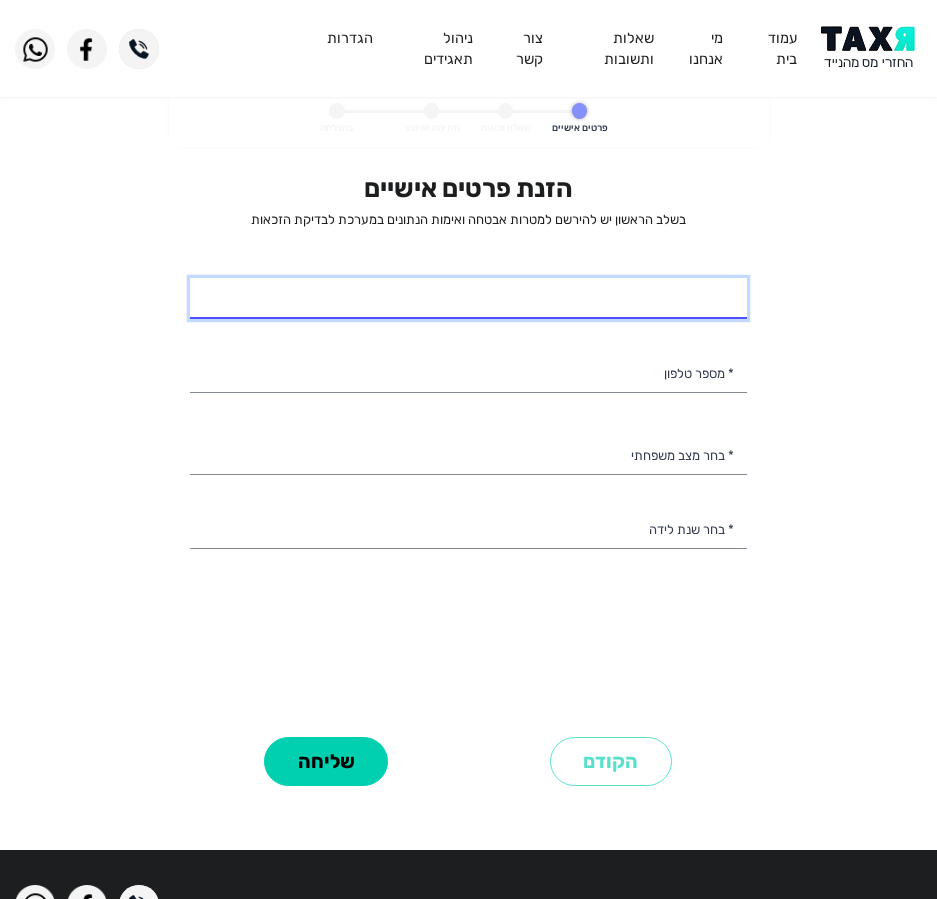 click on "* שם מלא" at bounding box center (468, 299) 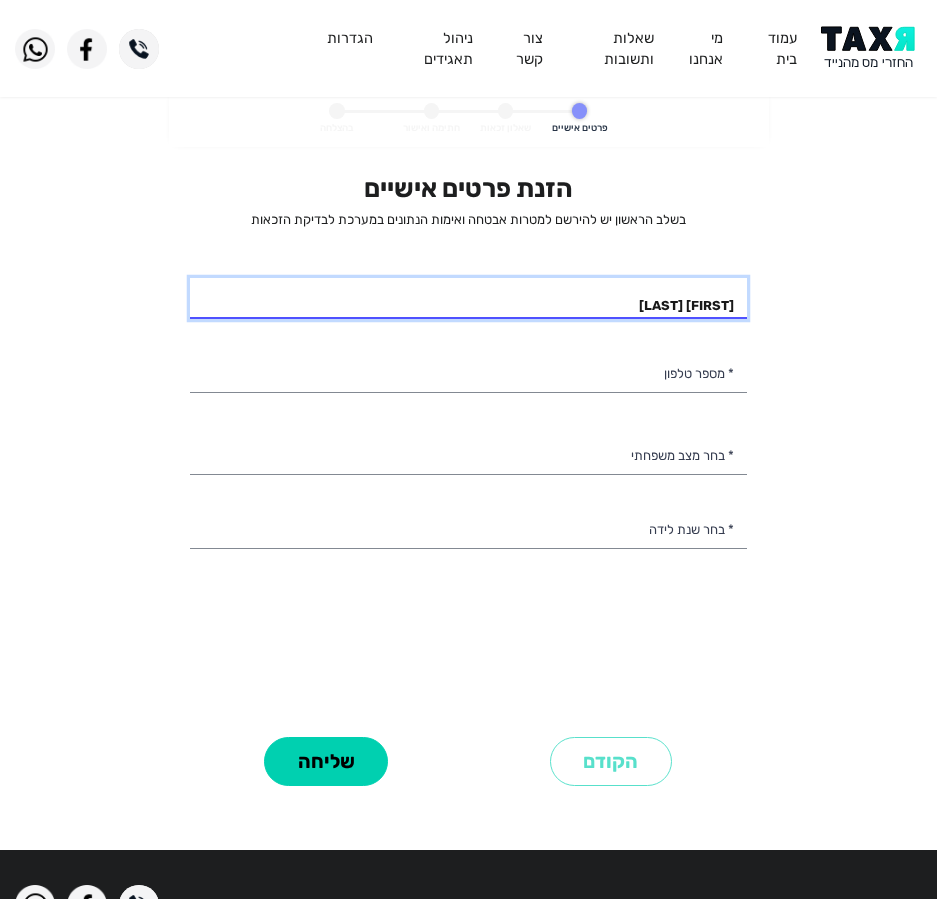 type on "[FIRST] [LAST]" 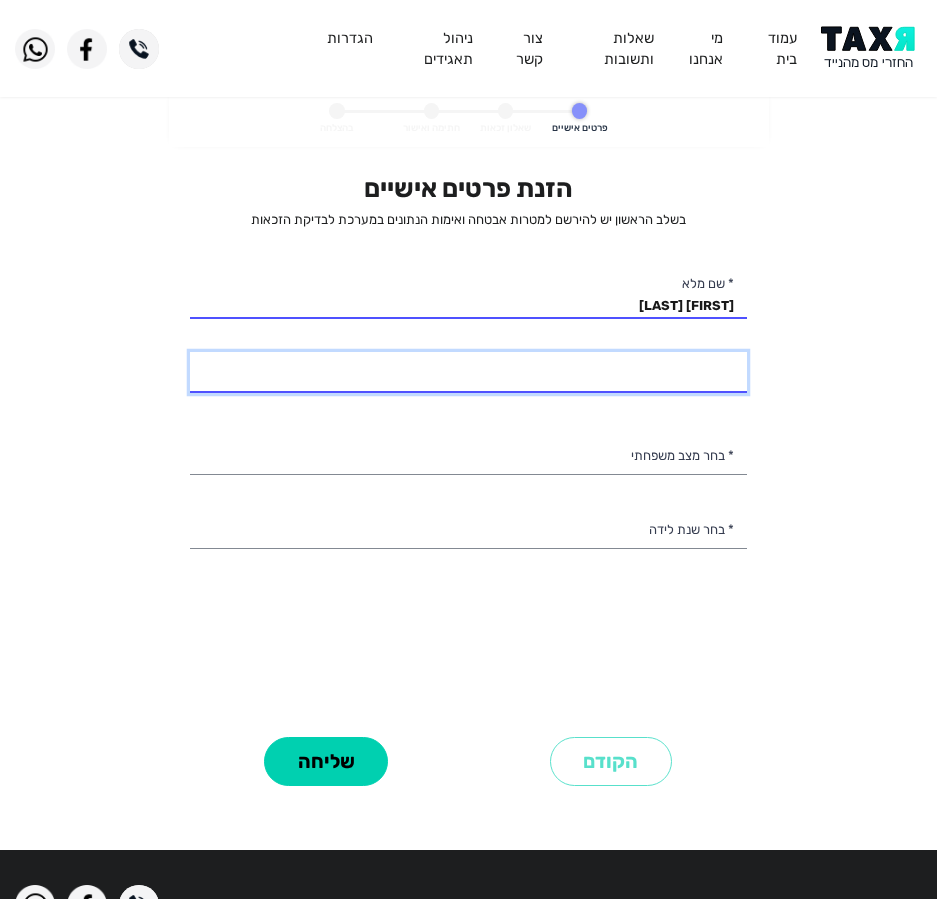 click on "* מספר טלפון" at bounding box center (468, 373) 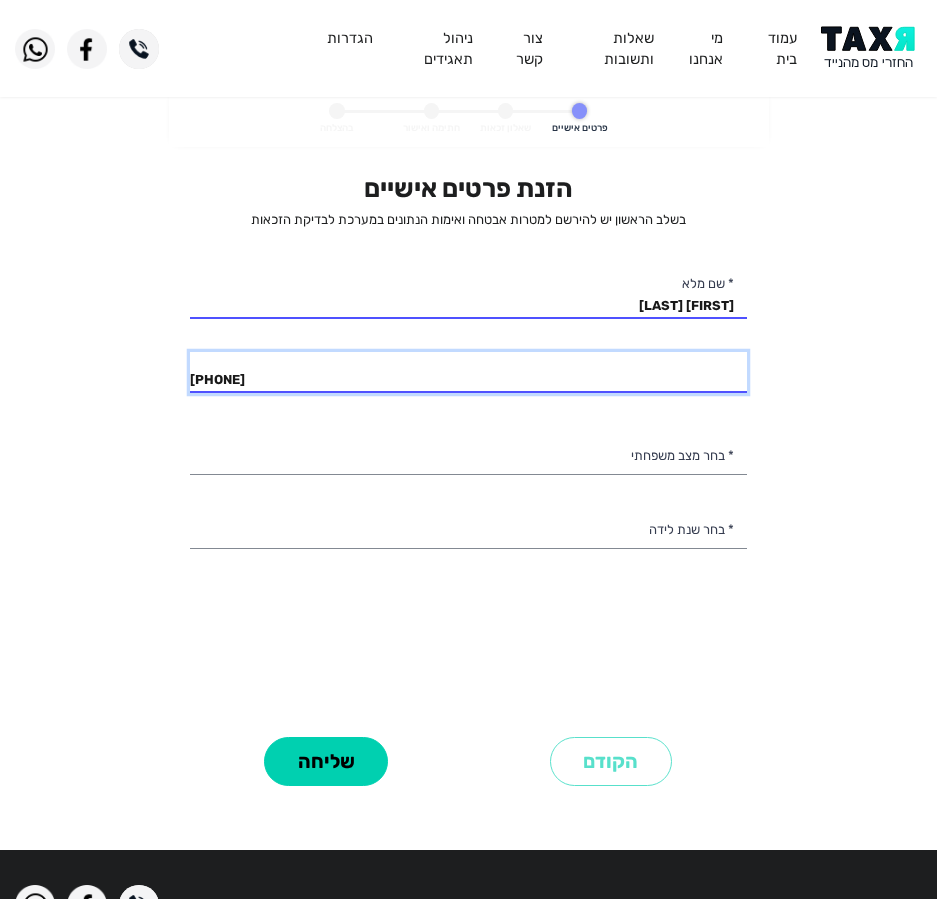 type on "[PHONE]" 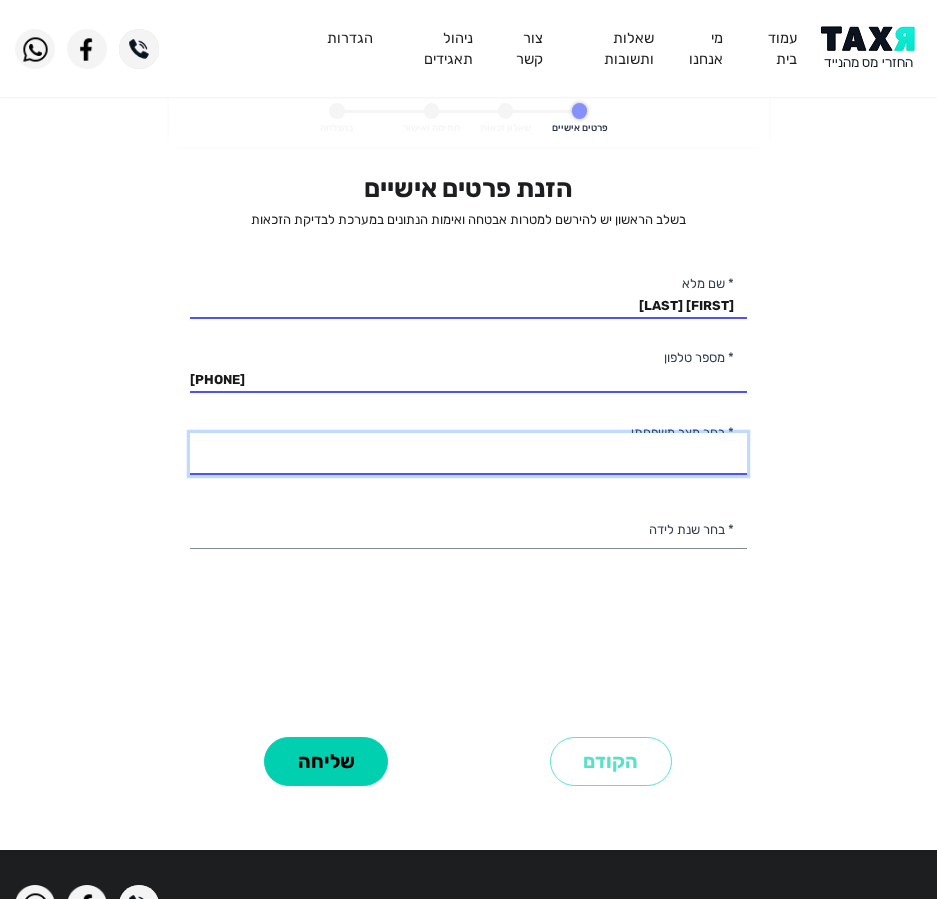 click on "רווק/ה נשוי/אה גרוש/ה אלמן/נה" at bounding box center (468, 454) 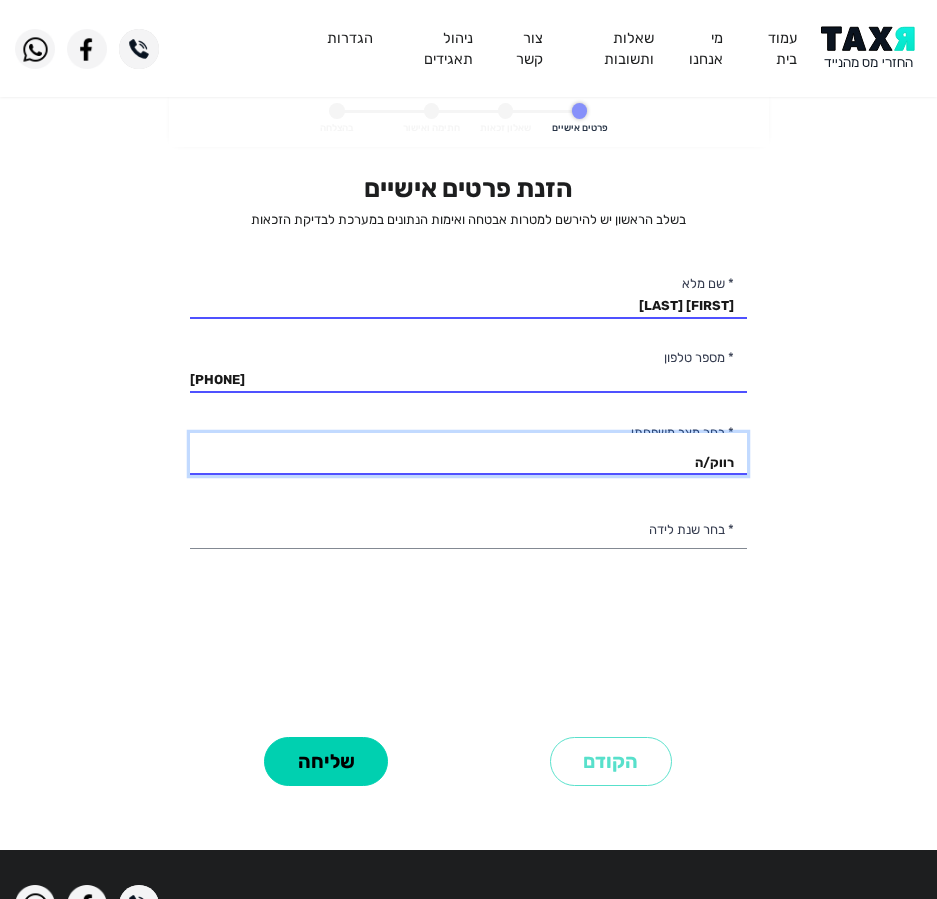 click on "רווק/ה נשוי/אה גרוש/ה אלמן/נה" at bounding box center [468, 454] 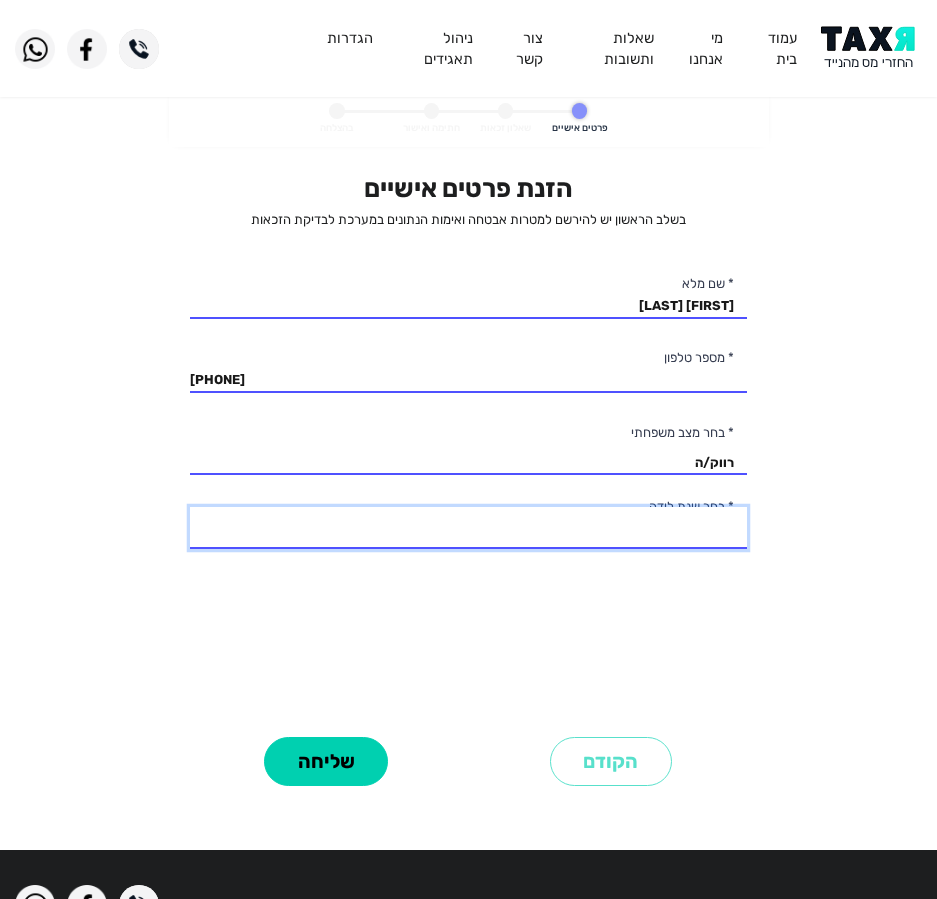 drag, startPoint x: 657, startPoint y: 521, endPoint x: 664, endPoint y: 529, distance: 10.630146 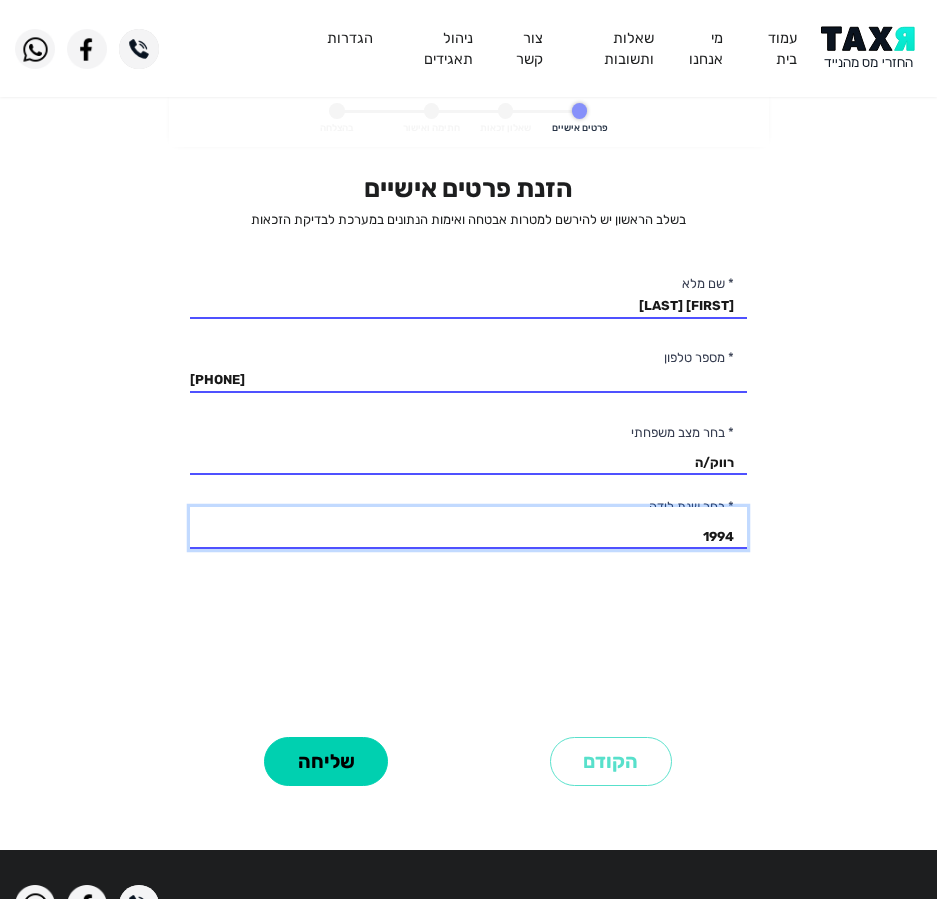 click on "2003 2002 2001 2000 1999 1998 1997 1996 1995 1994 1993 1992 1991 1990 1989 1988 1987 1986 1985 1984 1983 1982 1981 1980 1979 1978 1977 1976 1975 1974 1973 1972 1971 1970 1969 1968 1967 1966 1965 1964 1963 1962 1961 1960 1959 1958 1957 1956 1955 1954 1953 1952 1951 1950 1949 1948 1947 1946 1945" at bounding box center [468, 528] 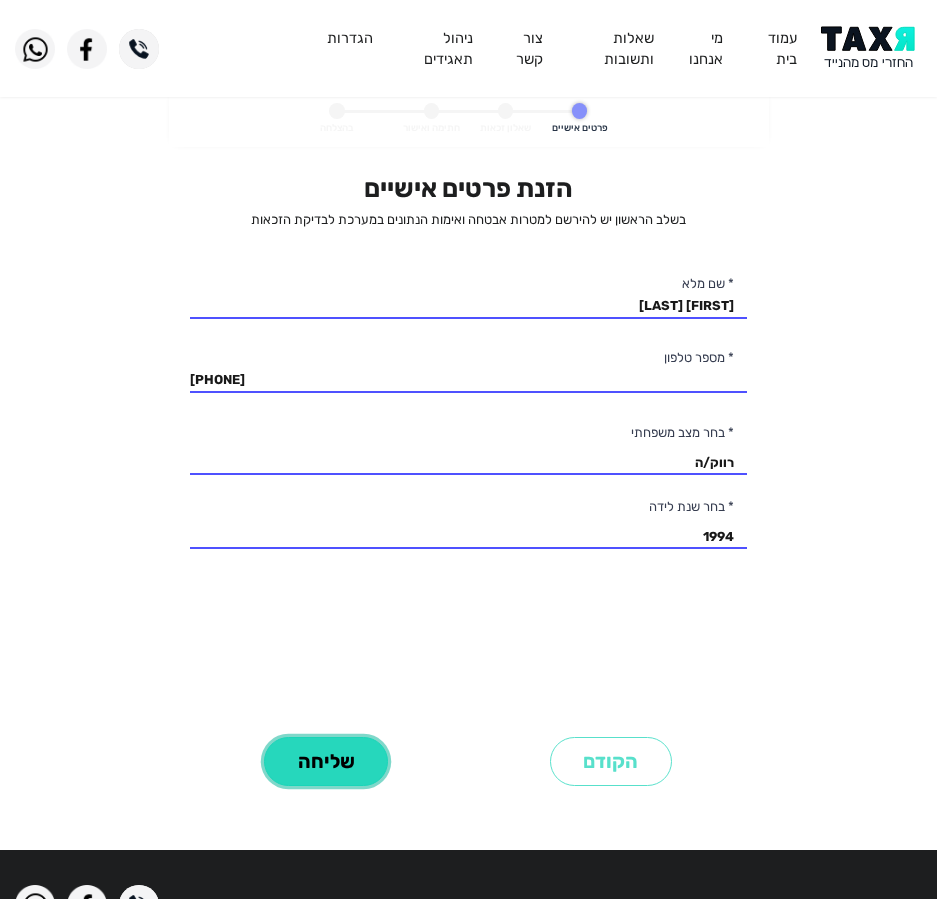 click on "שליחה" at bounding box center [326, 761] 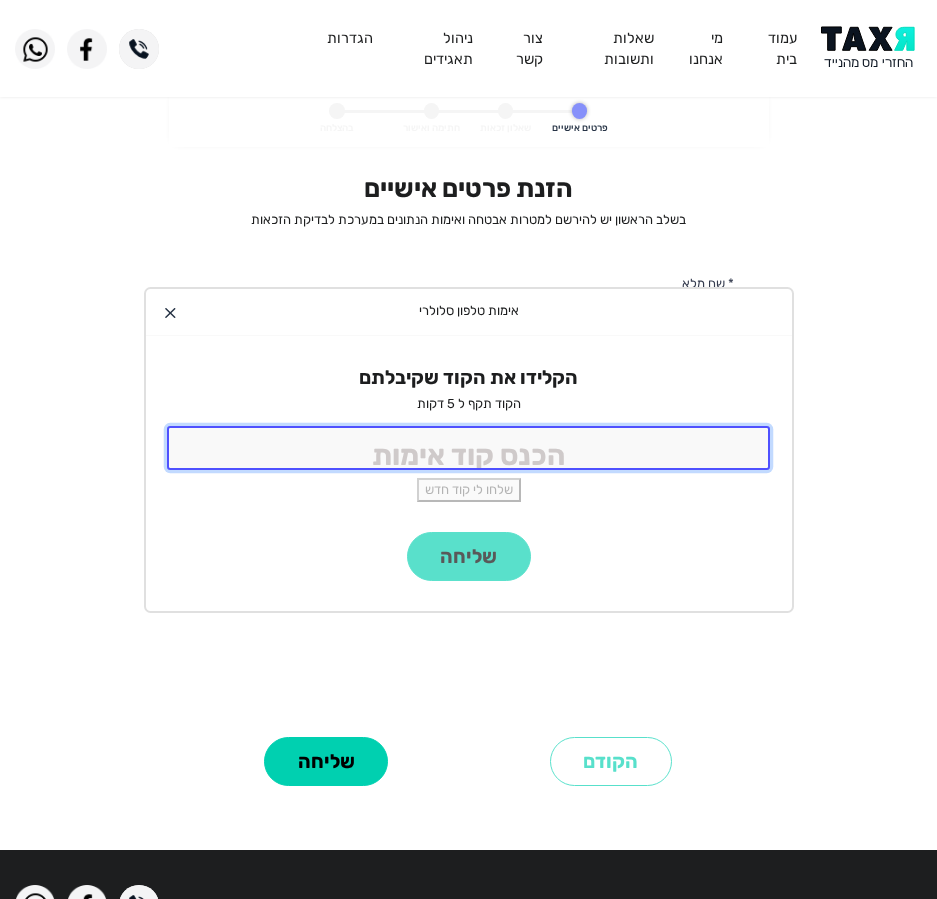 click 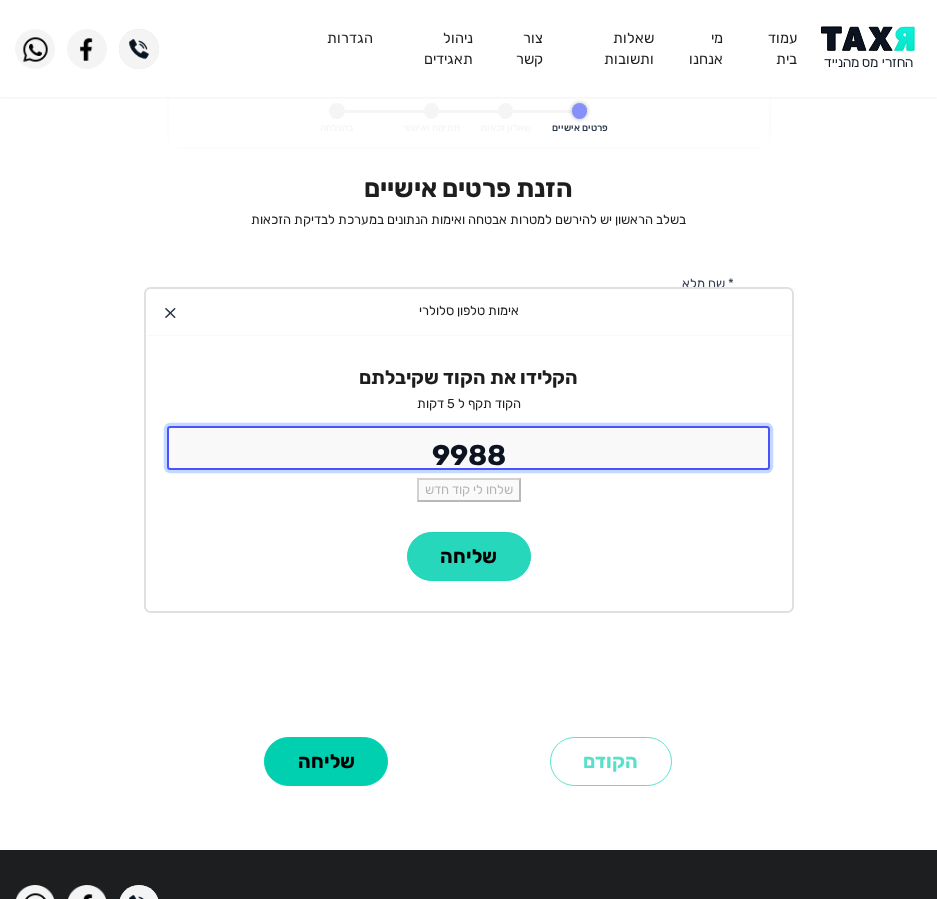 type on "9988" 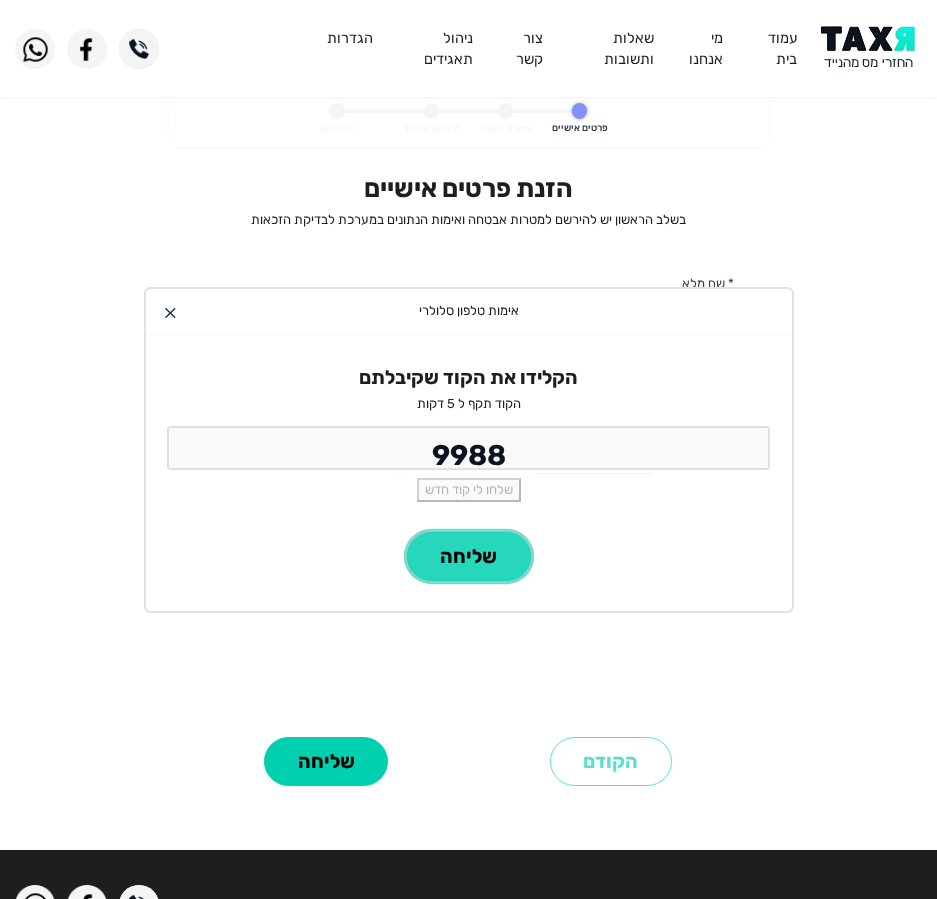 click on "שליחה" 